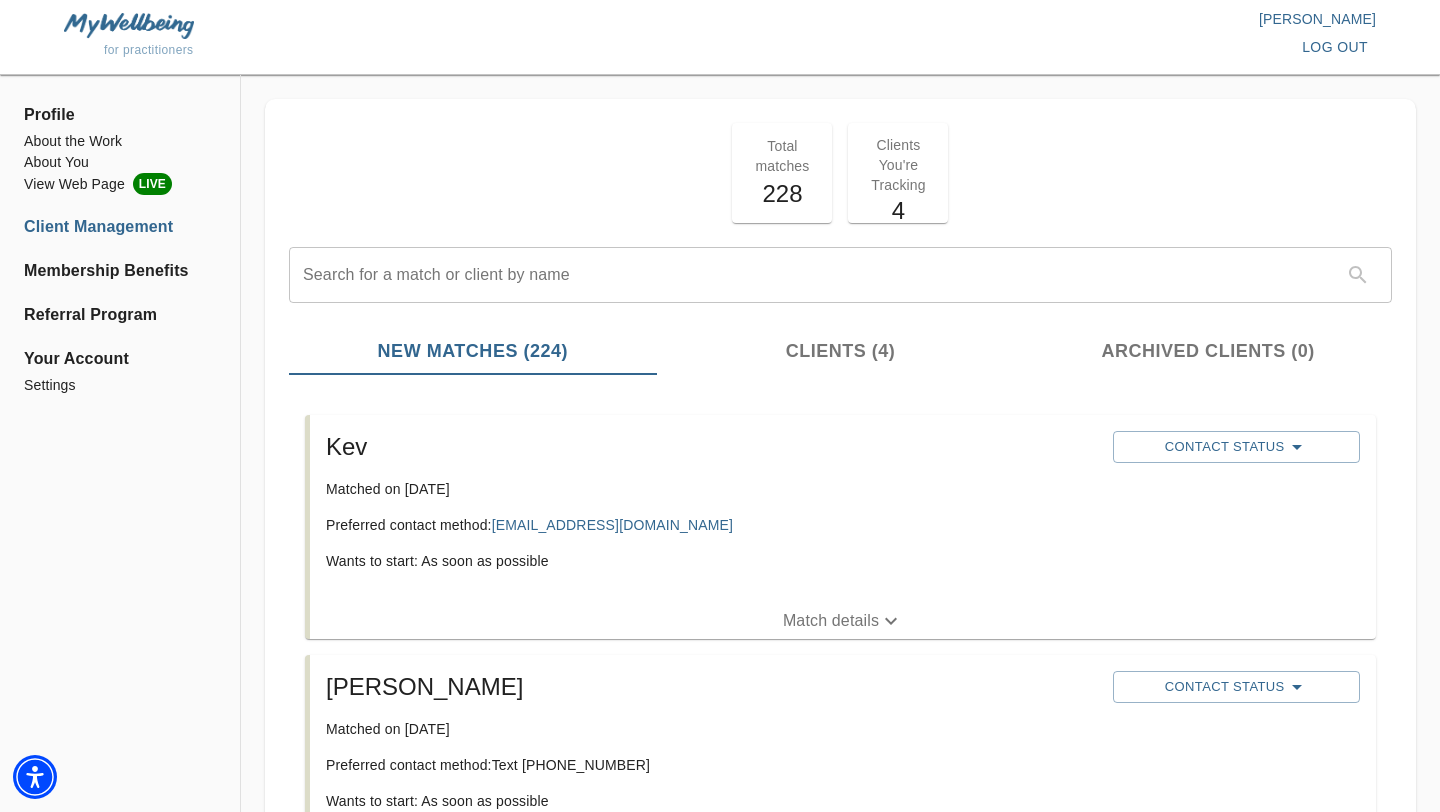 scroll, scrollTop: 197, scrollLeft: 0, axis: vertical 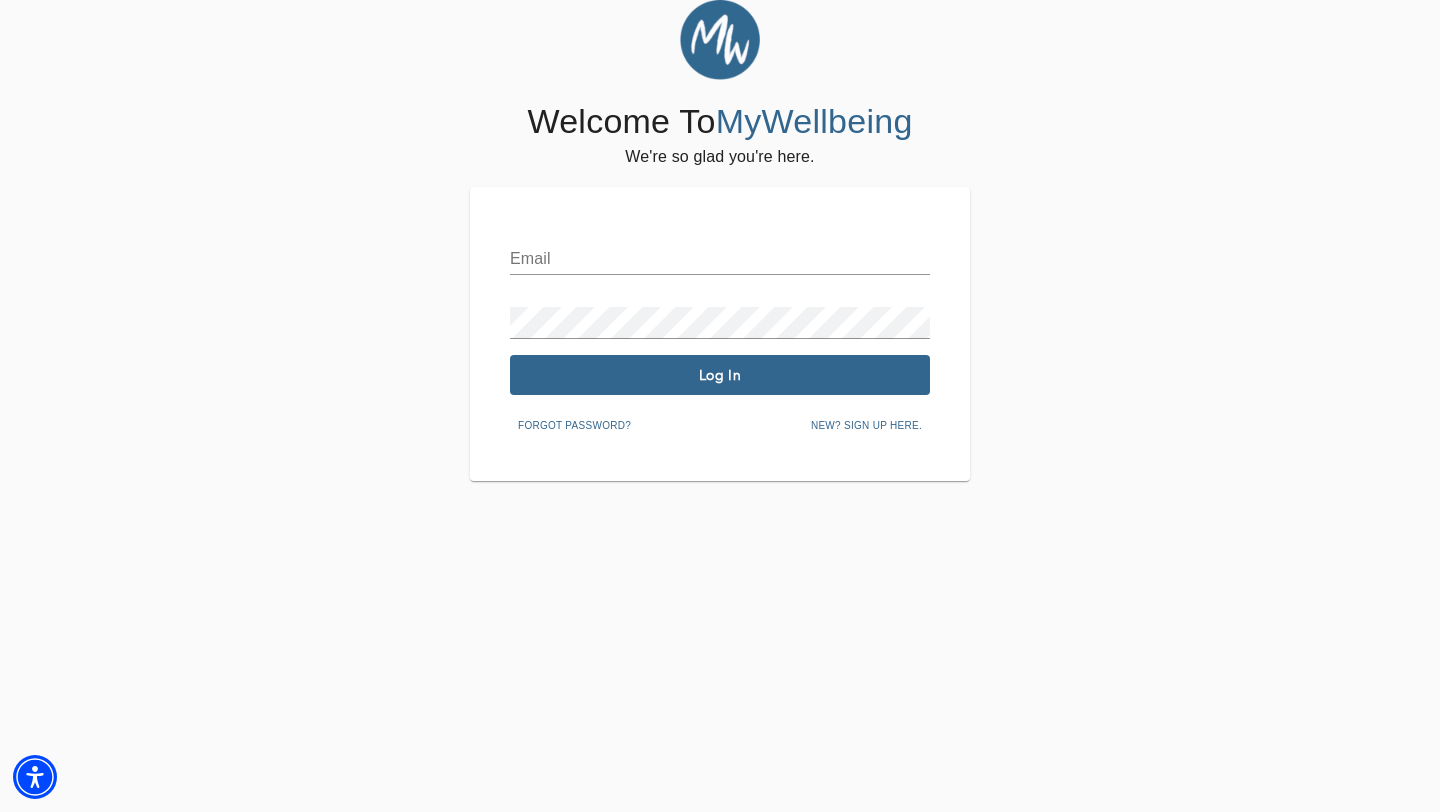 click at bounding box center (720, 259) 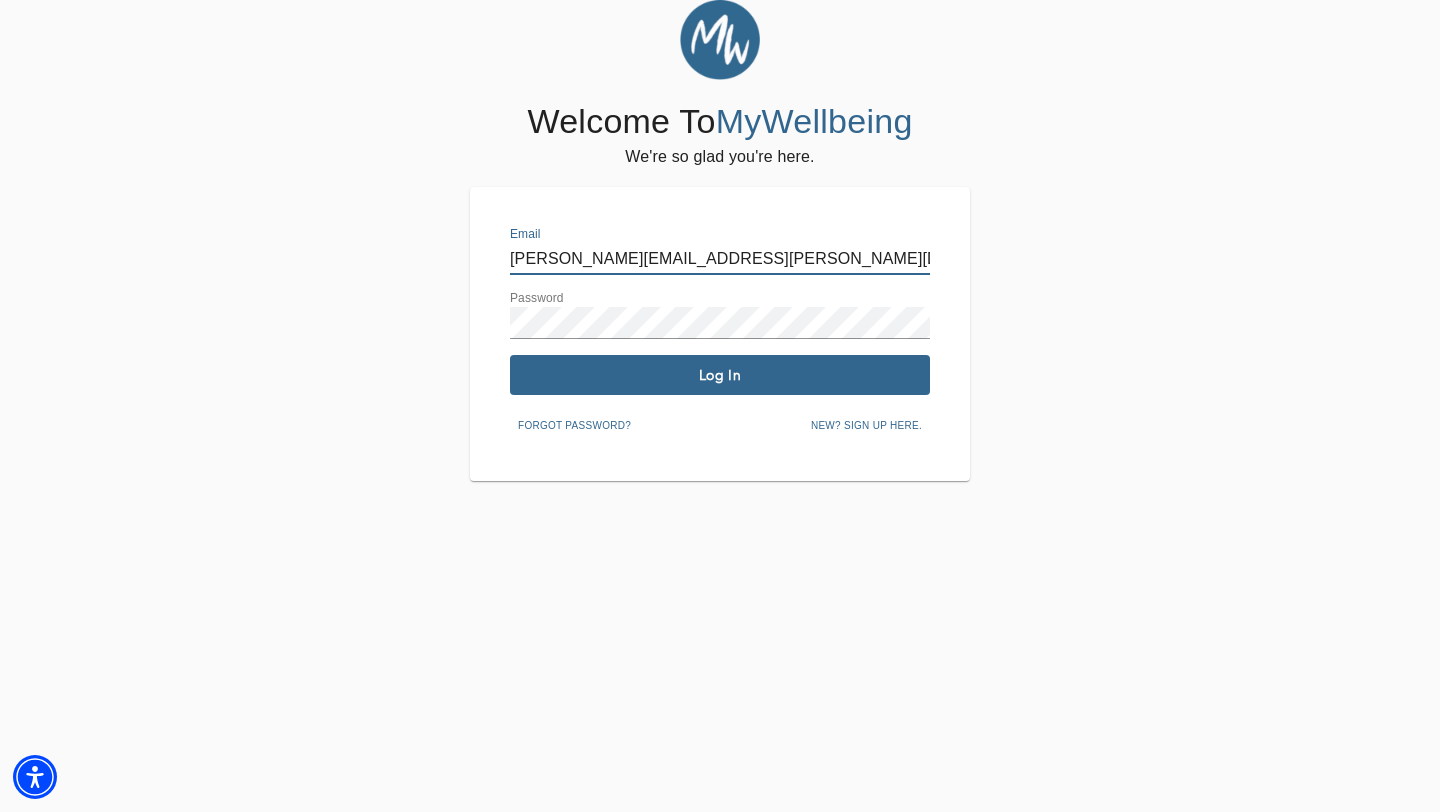 click on "Log In" at bounding box center (720, 375) 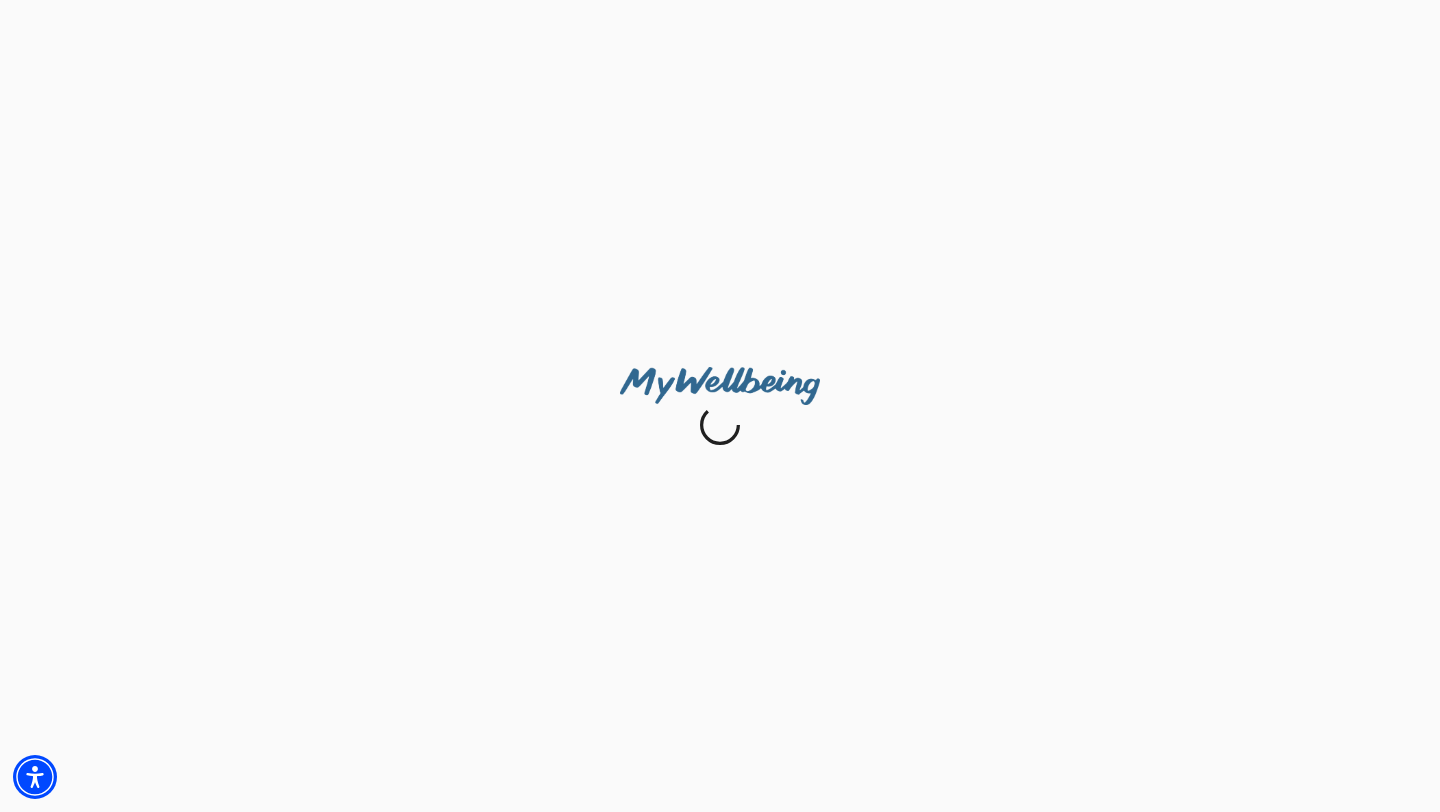 scroll, scrollTop: 0, scrollLeft: 0, axis: both 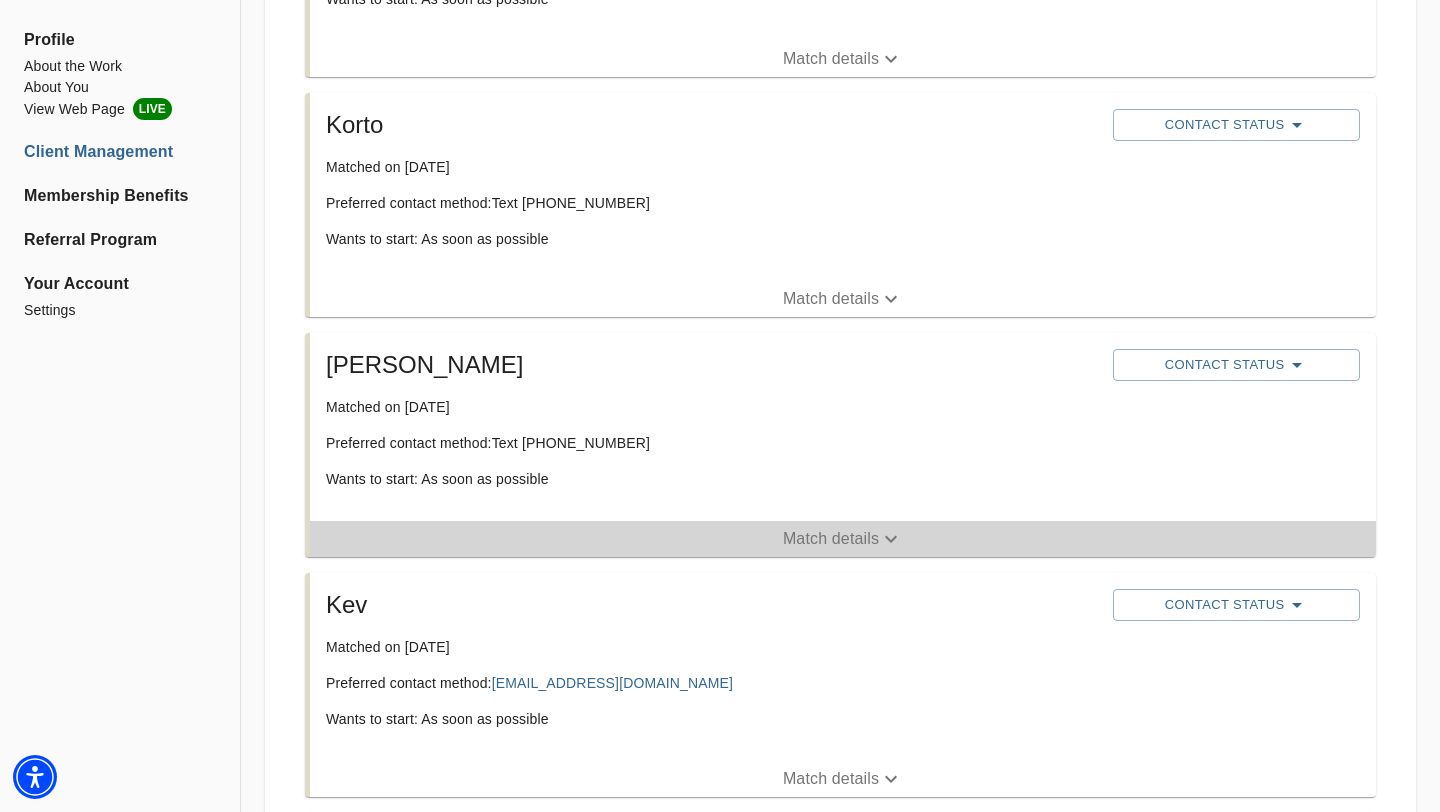 click on "Match details" at bounding box center [831, 539] 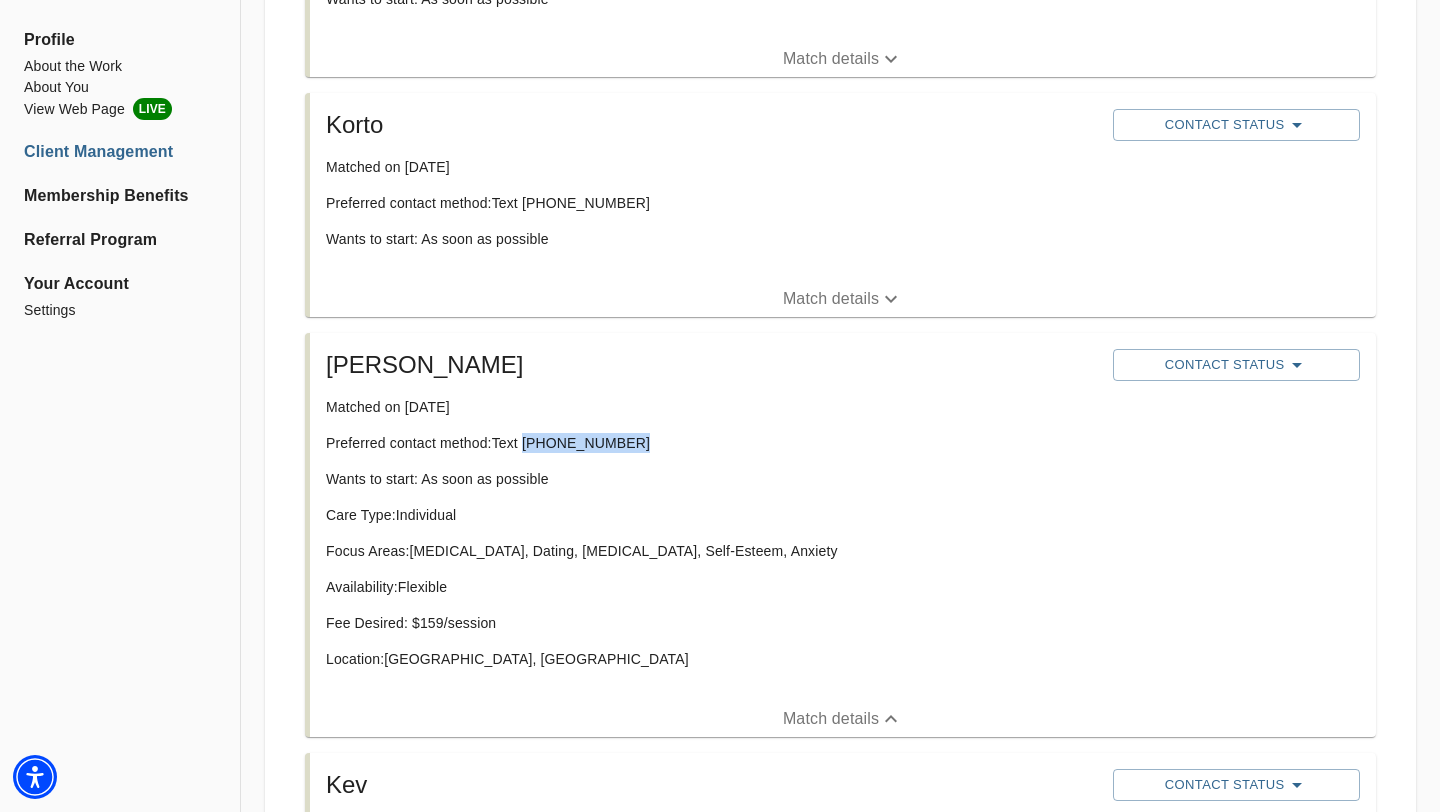 drag, startPoint x: 626, startPoint y: 443, endPoint x: 524, endPoint y: 446, distance: 102.044106 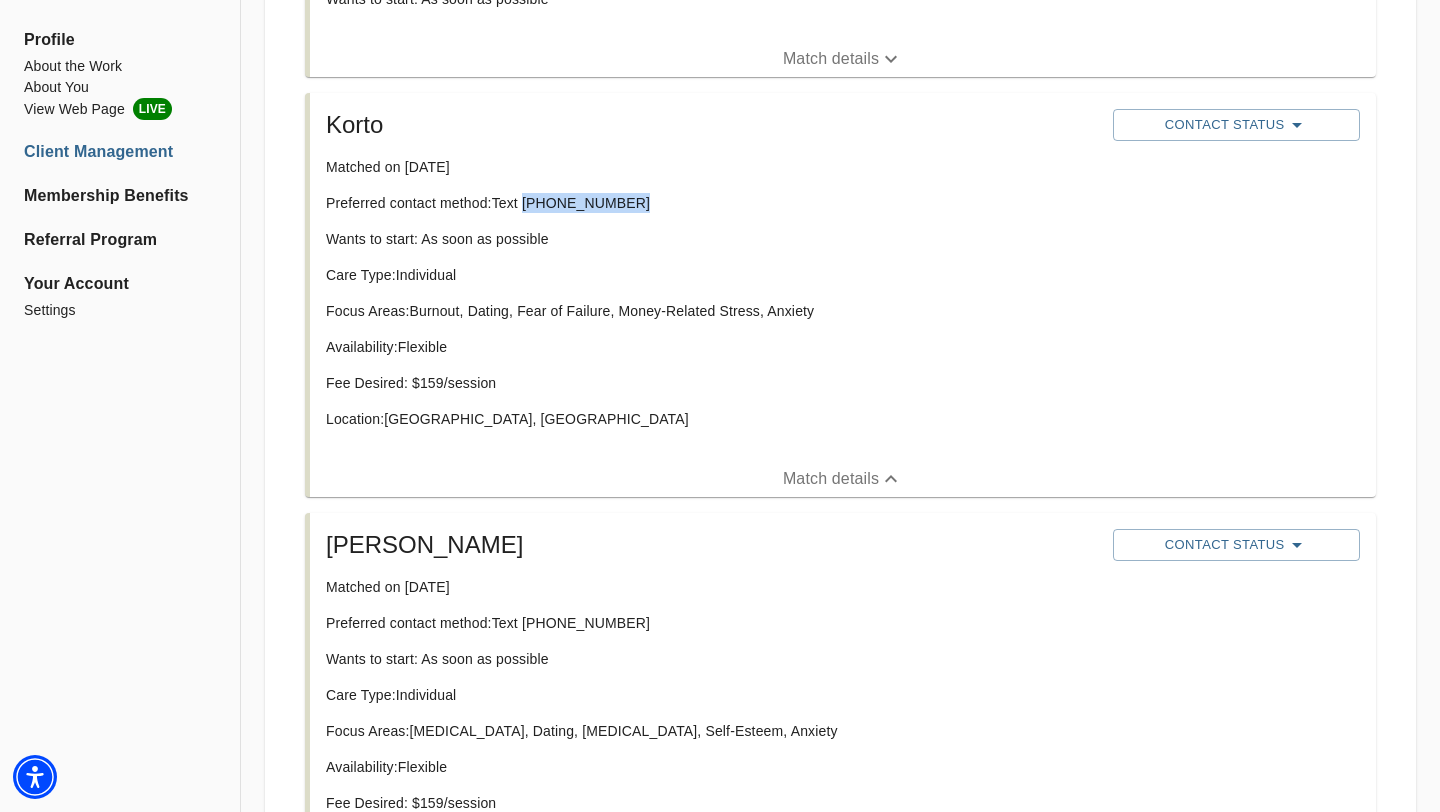 drag, startPoint x: 626, startPoint y: 202, endPoint x: 525, endPoint y: 205, distance: 101.04455 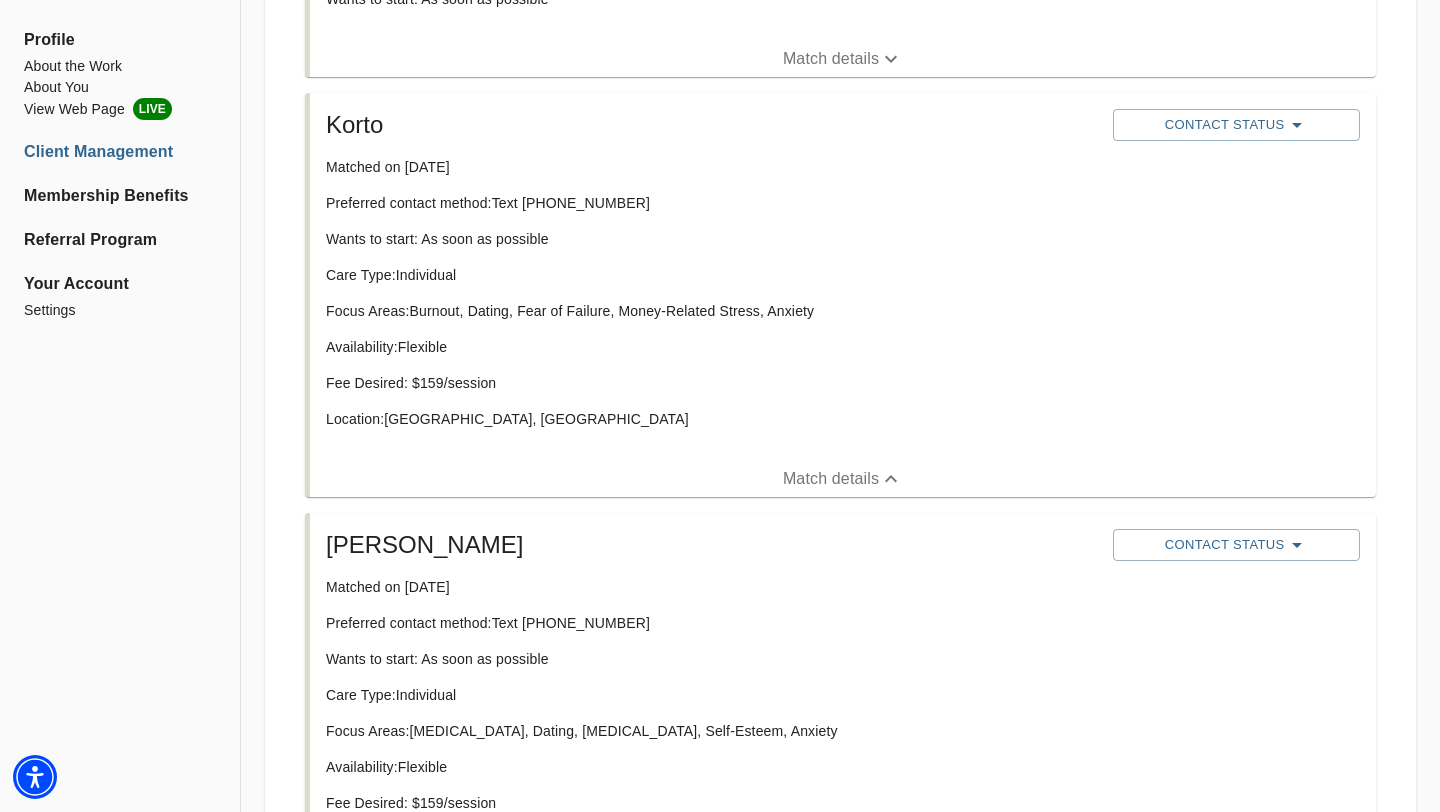 click on "Care Type:  Individual" at bounding box center [711, 275] 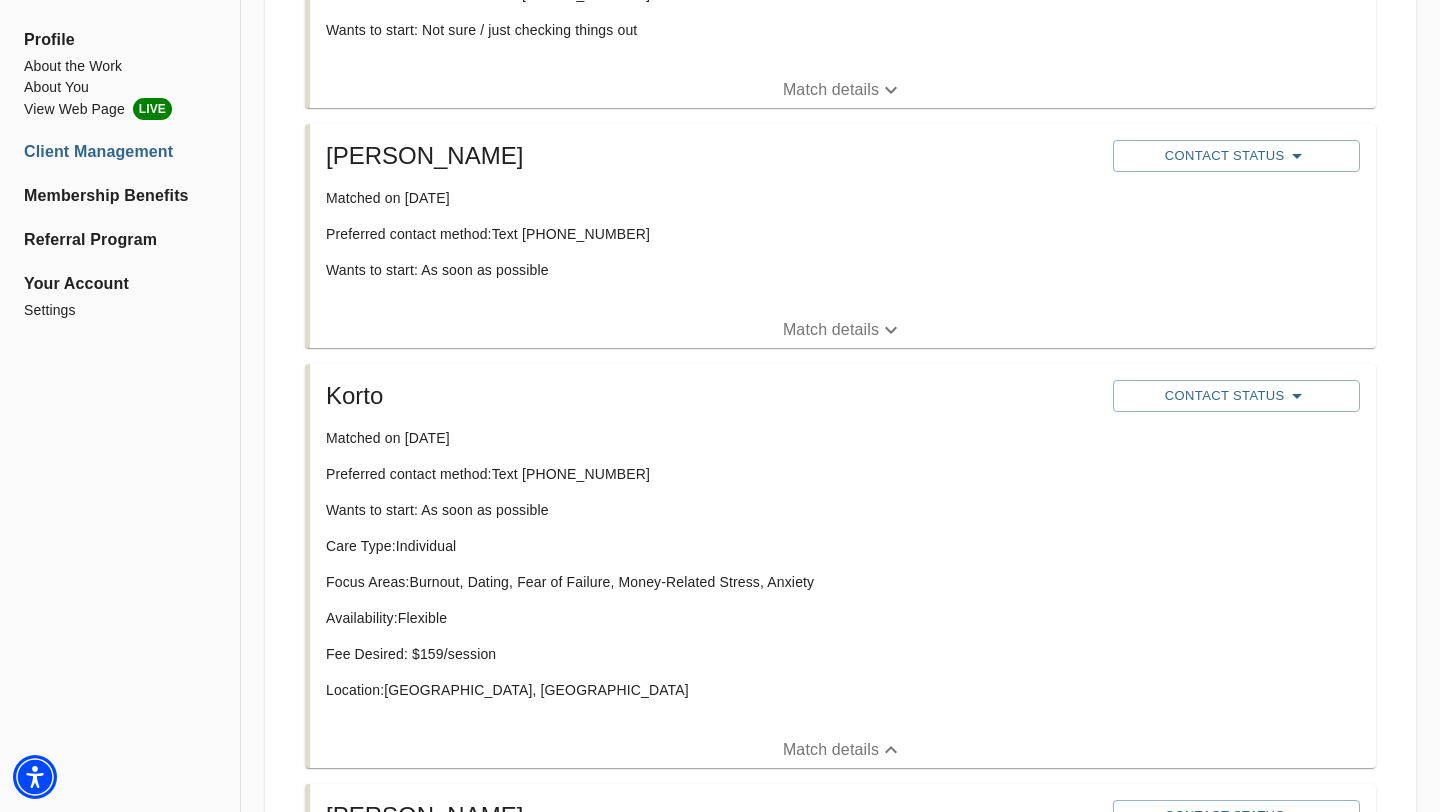 scroll, scrollTop: 505, scrollLeft: 0, axis: vertical 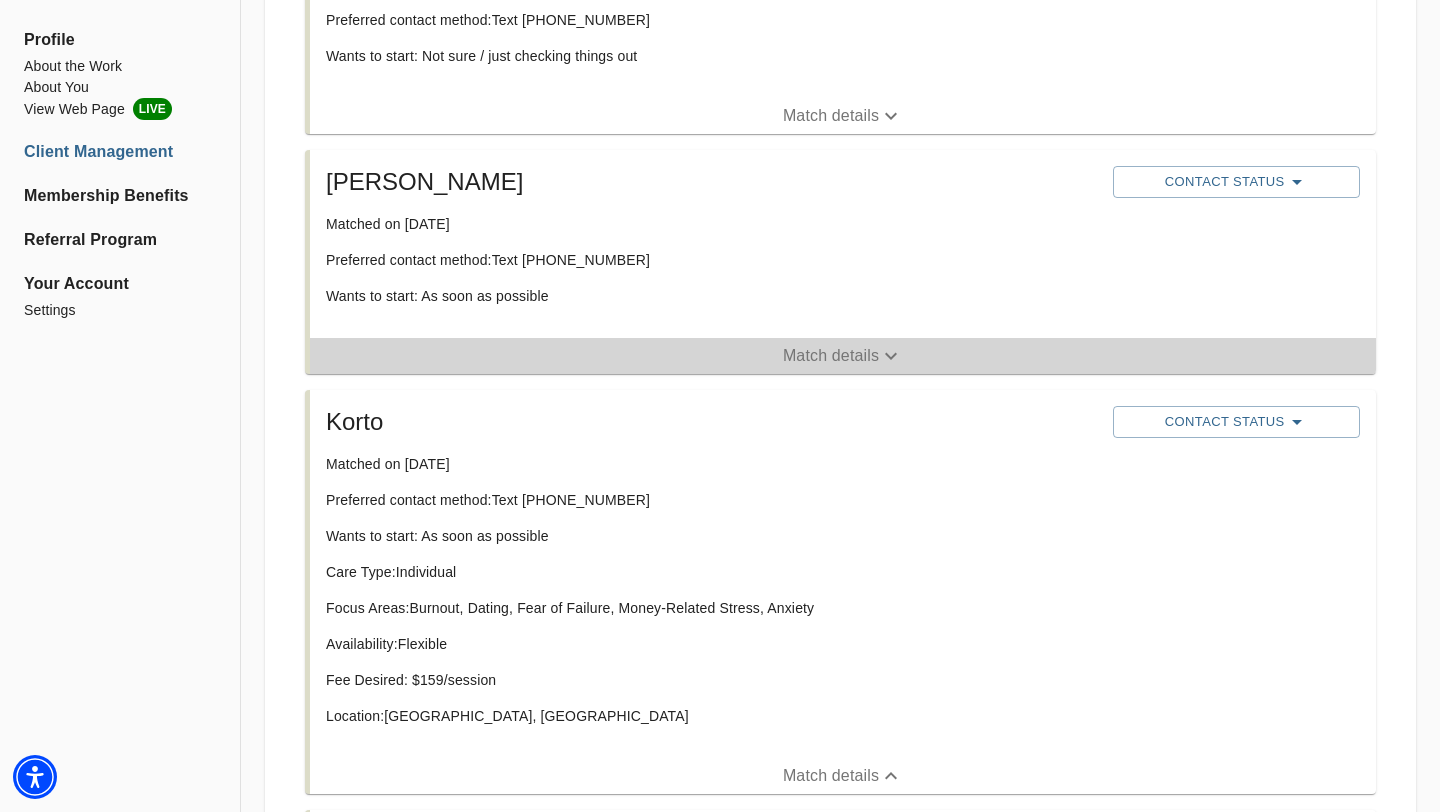 click on "Match details" at bounding box center [831, 356] 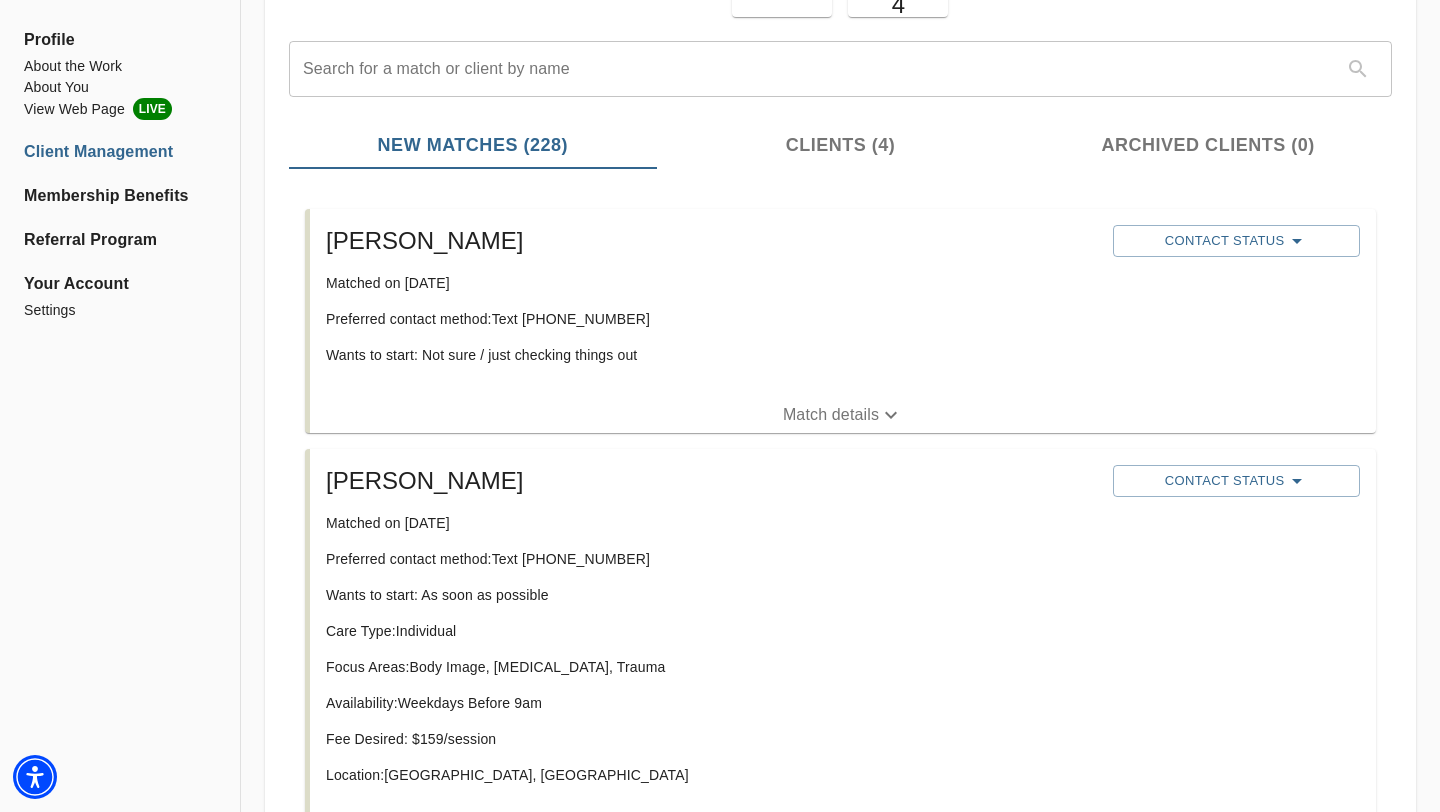 scroll, scrollTop: 194, scrollLeft: 0, axis: vertical 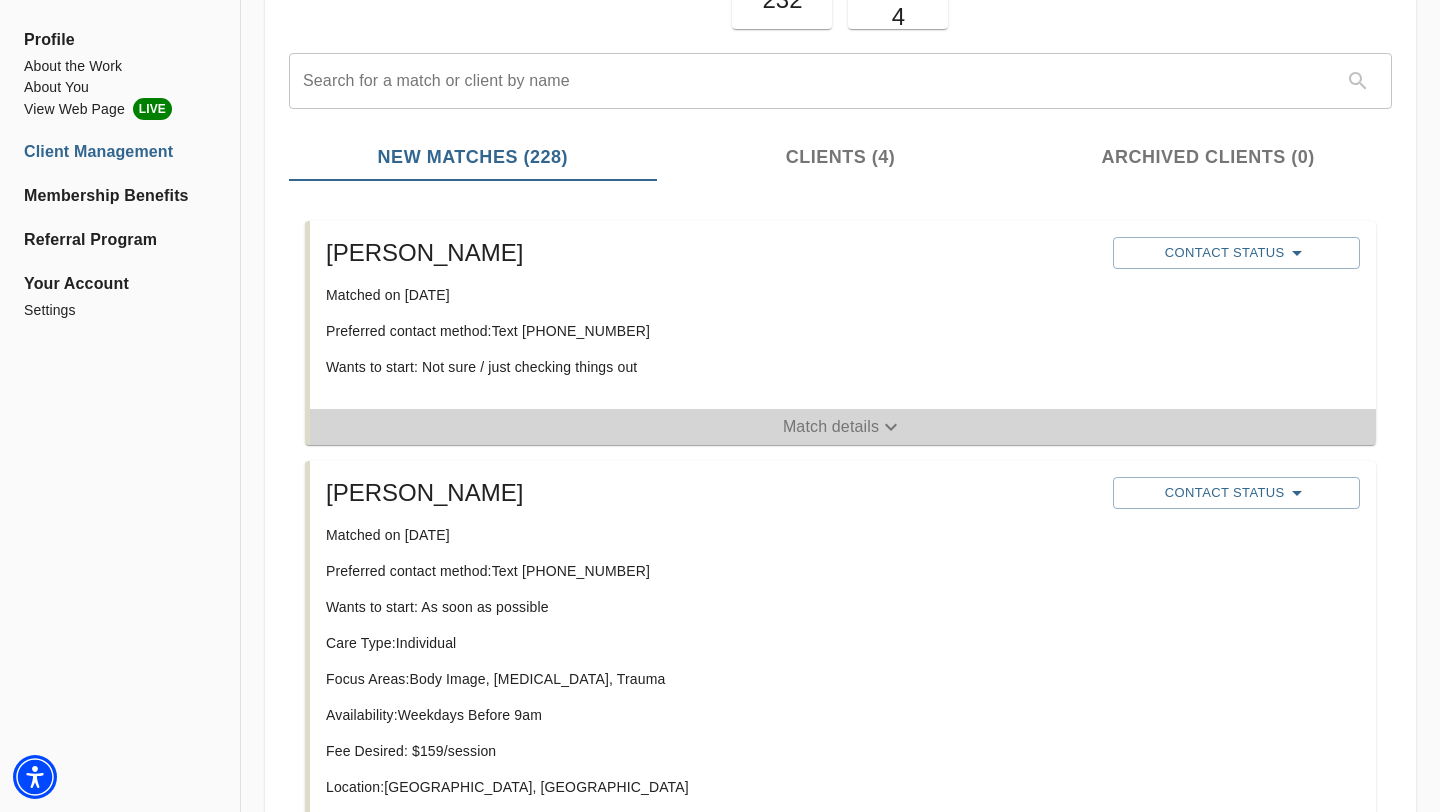 click 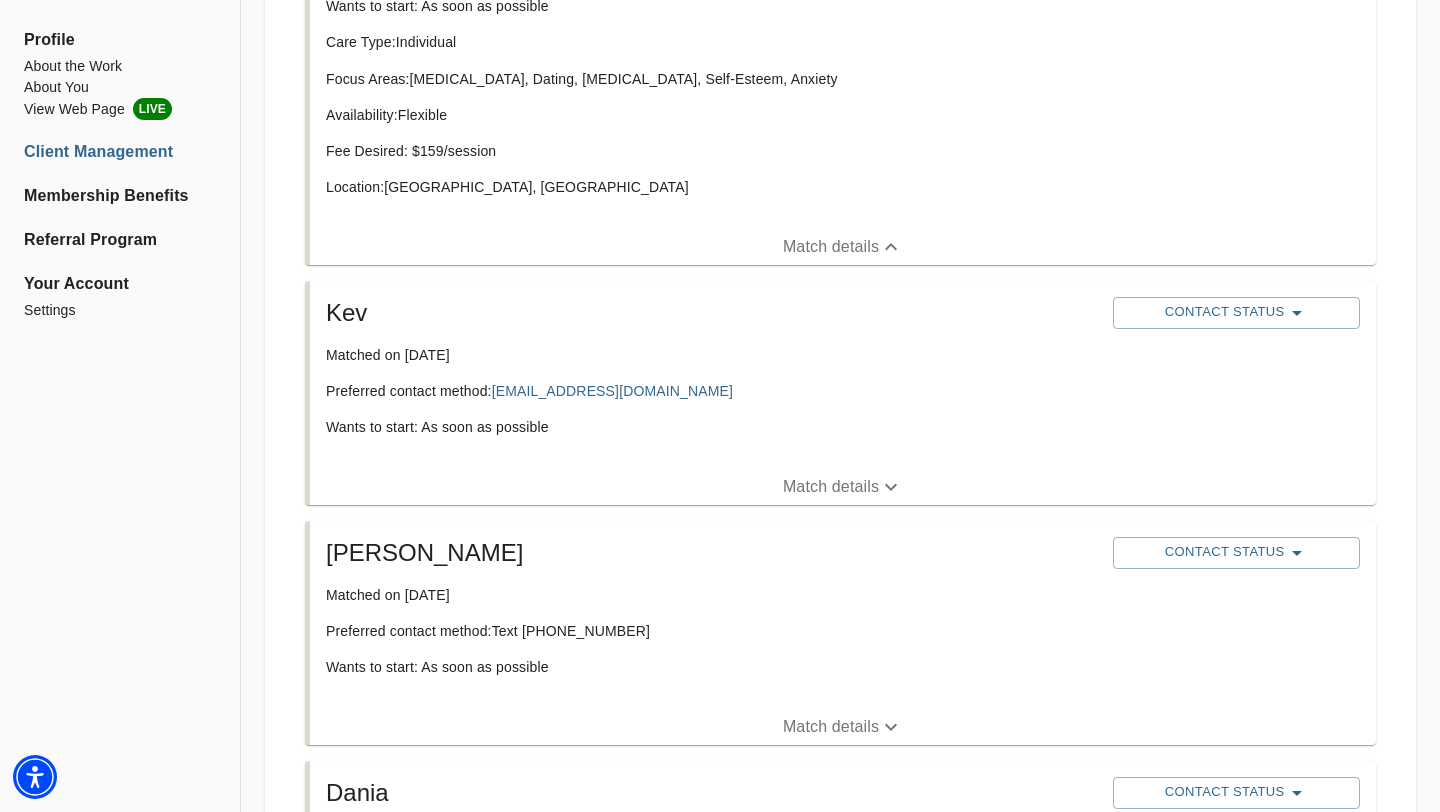 scroll, scrollTop: 2115, scrollLeft: 0, axis: vertical 